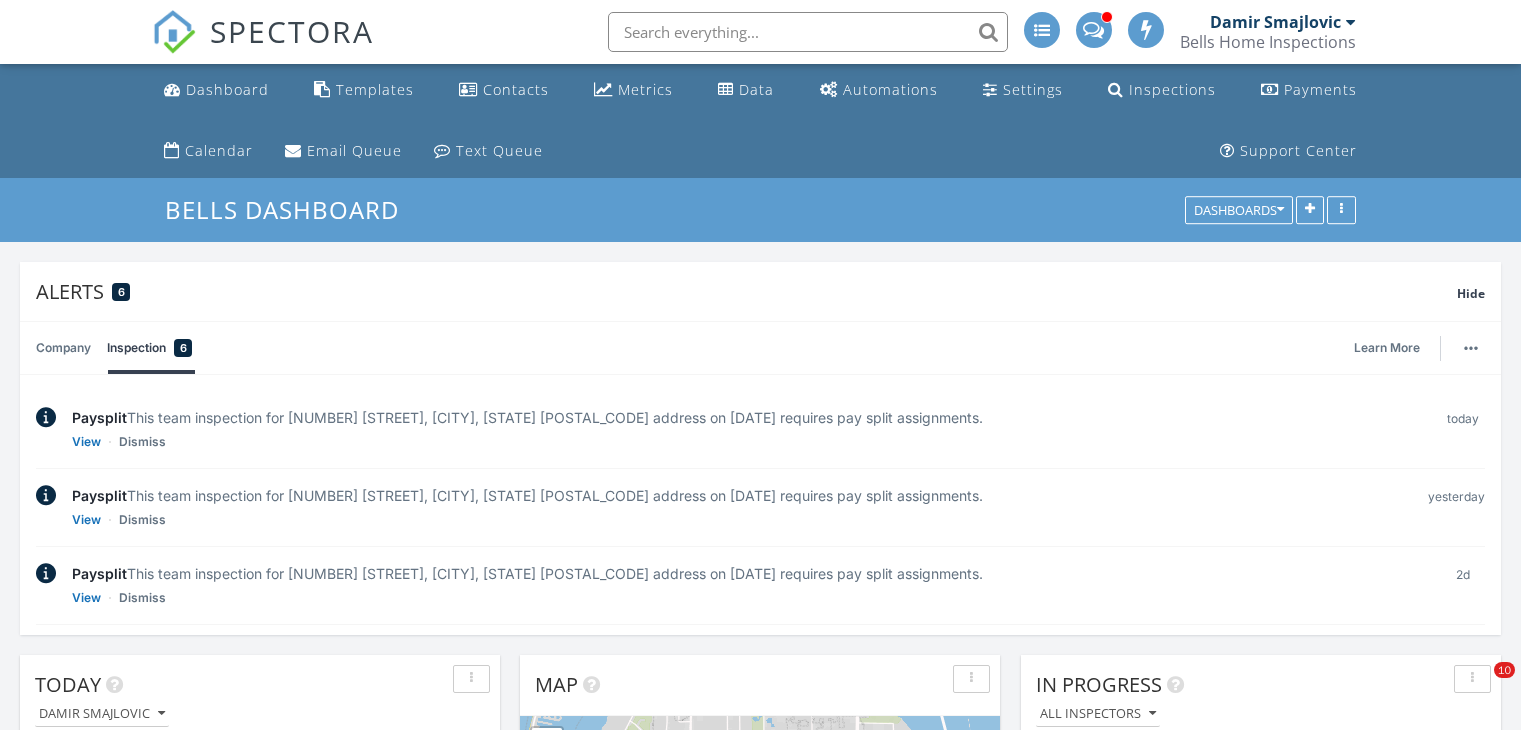 scroll, scrollTop: 1903, scrollLeft: 0, axis: vertical 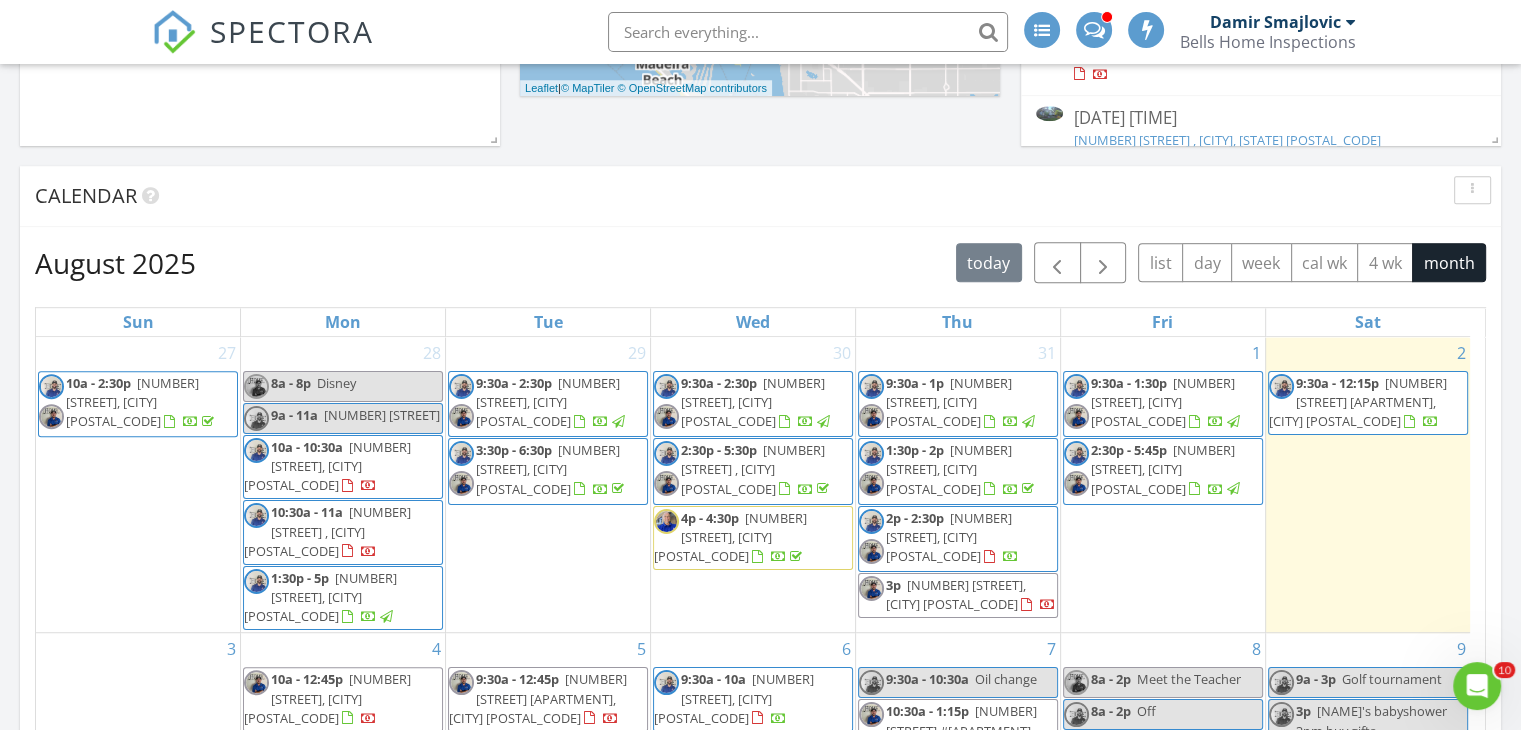 click on "460 137th Ave Cir, Madeira Beach 33708" at bounding box center (1163, 402) 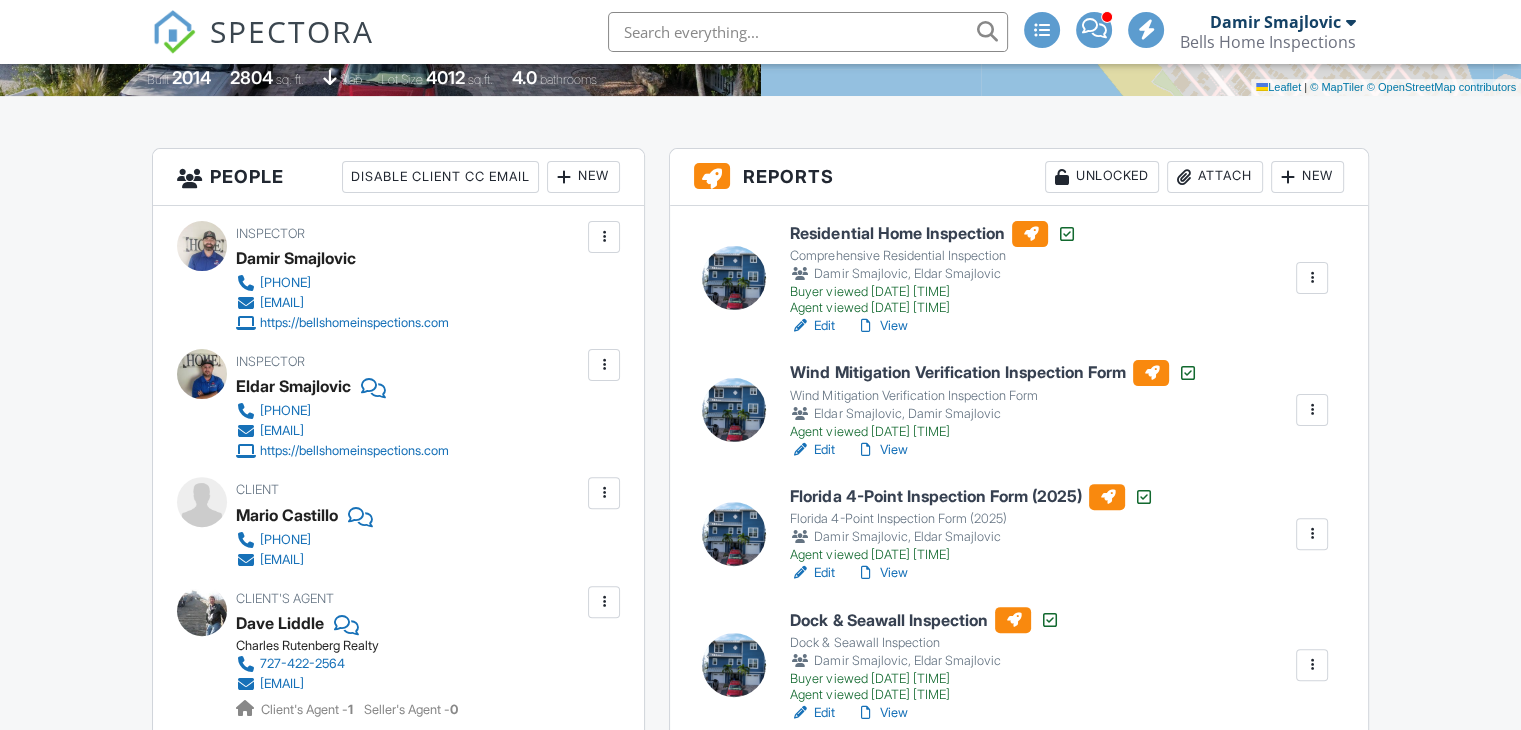 scroll, scrollTop: 500, scrollLeft: 0, axis: vertical 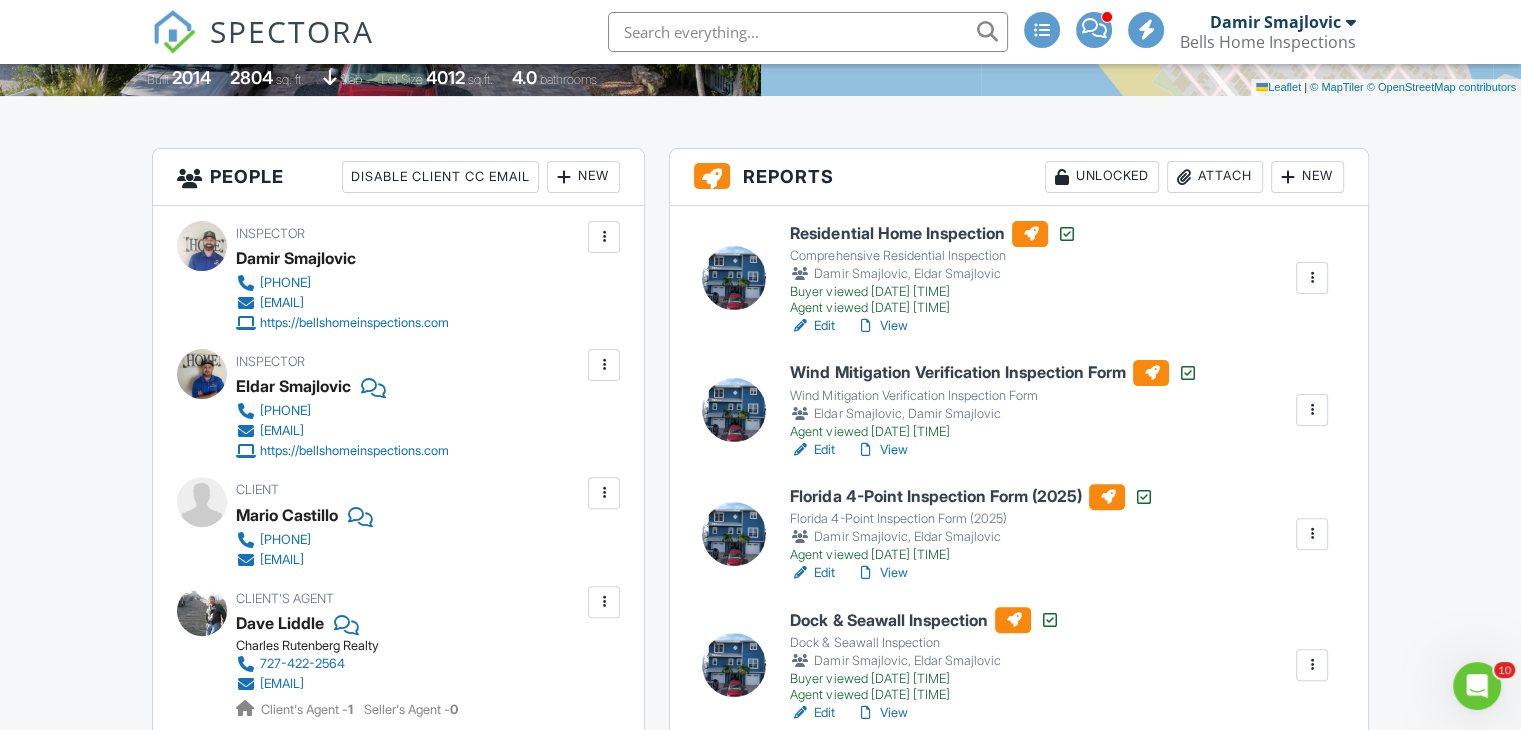 click on "View" at bounding box center [881, 326] 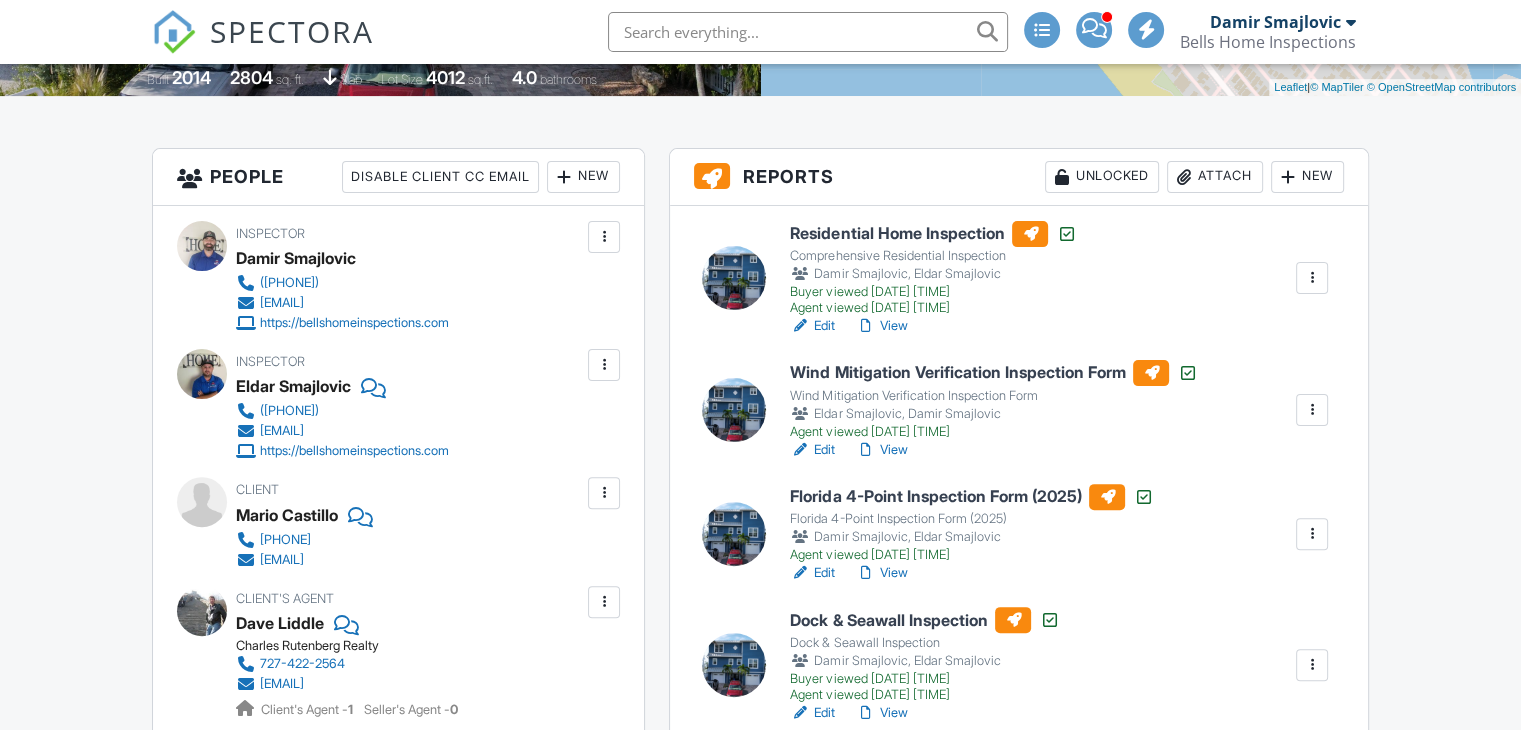 scroll, scrollTop: 500, scrollLeft: 0, axis: vertical 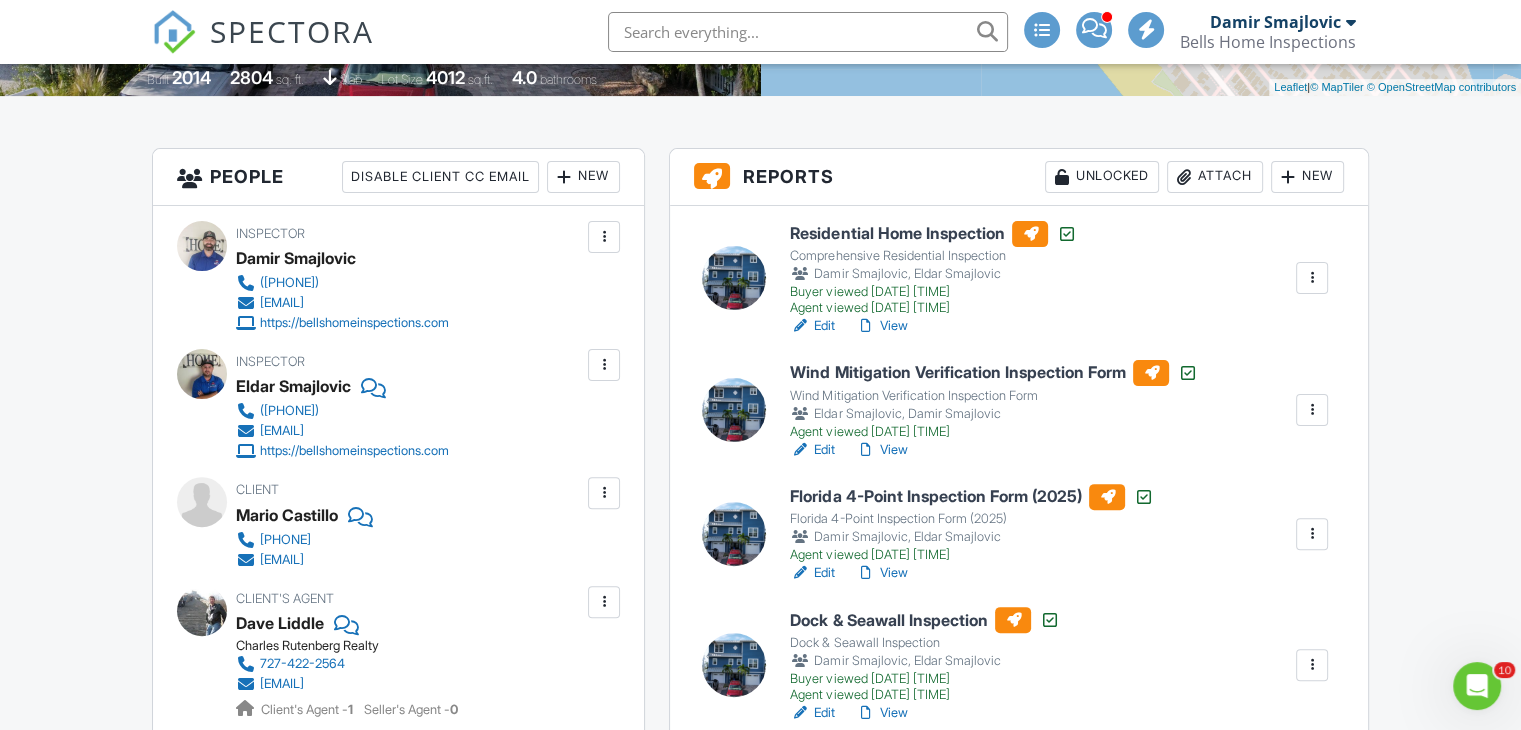 click on "View" at bounding box center [881, 326] 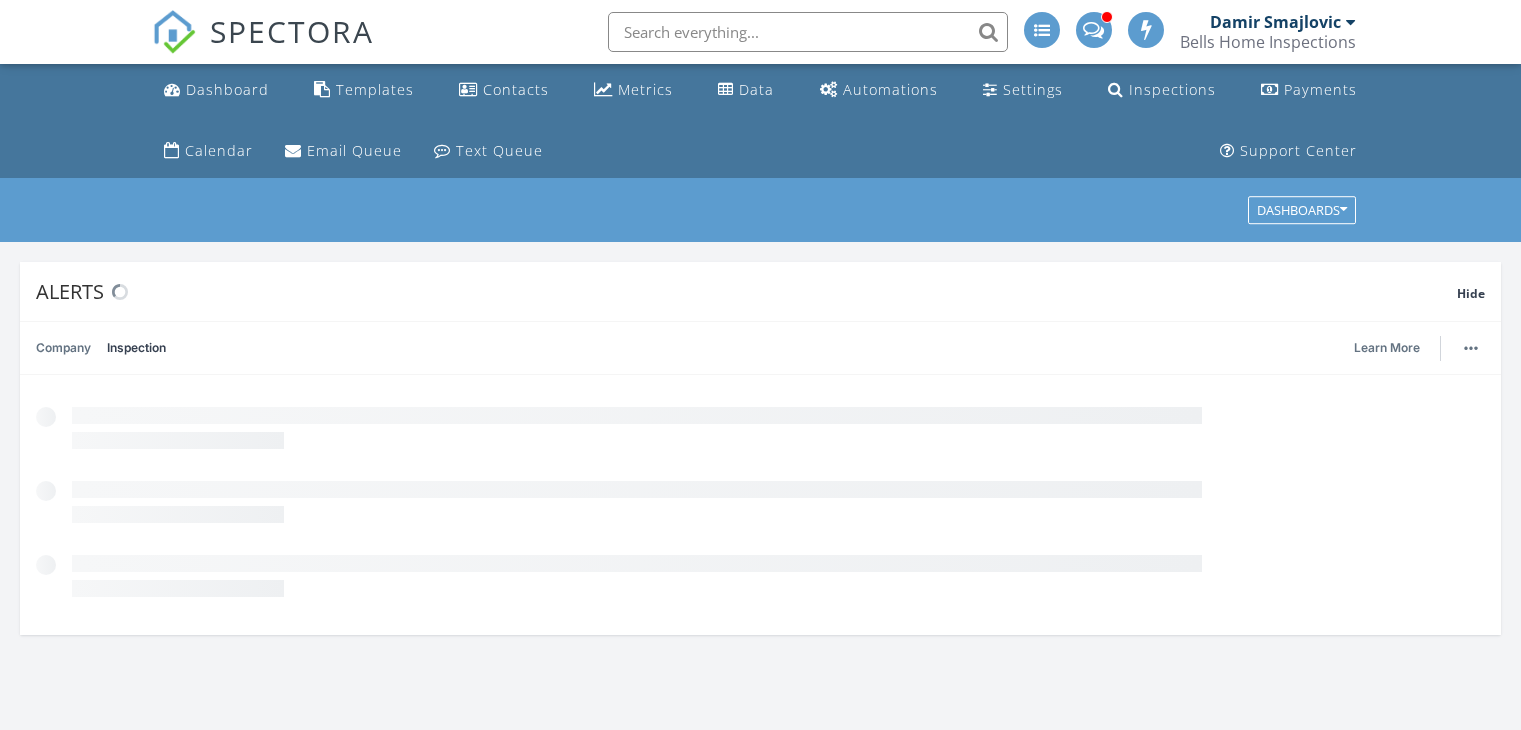 scroll, scrollTop: 0, scrollLeft: 0, axis: both 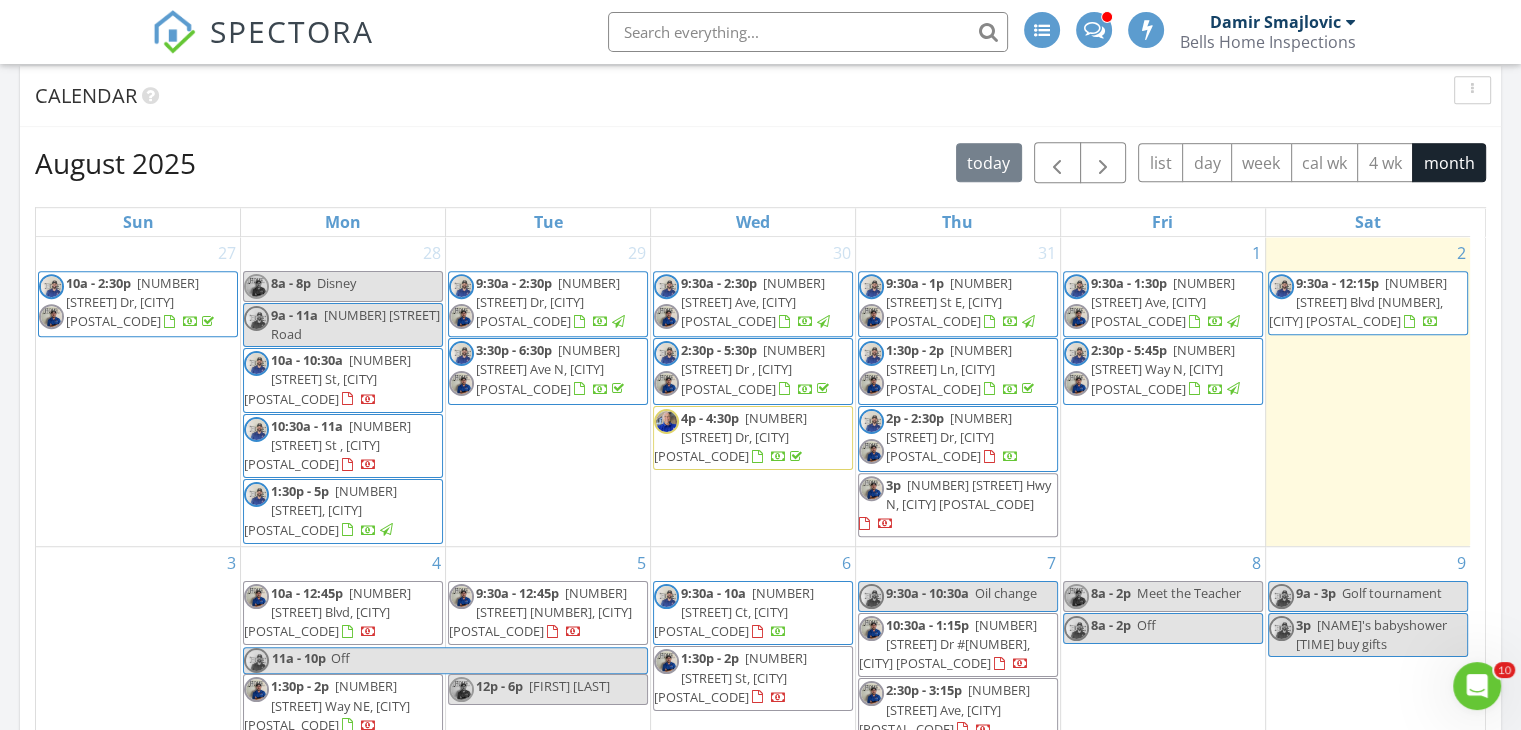 click on "9:30a - 1:30p
460 137th Ave Cir, Madeira Beach 33708" at bounding box center (1163, 304) 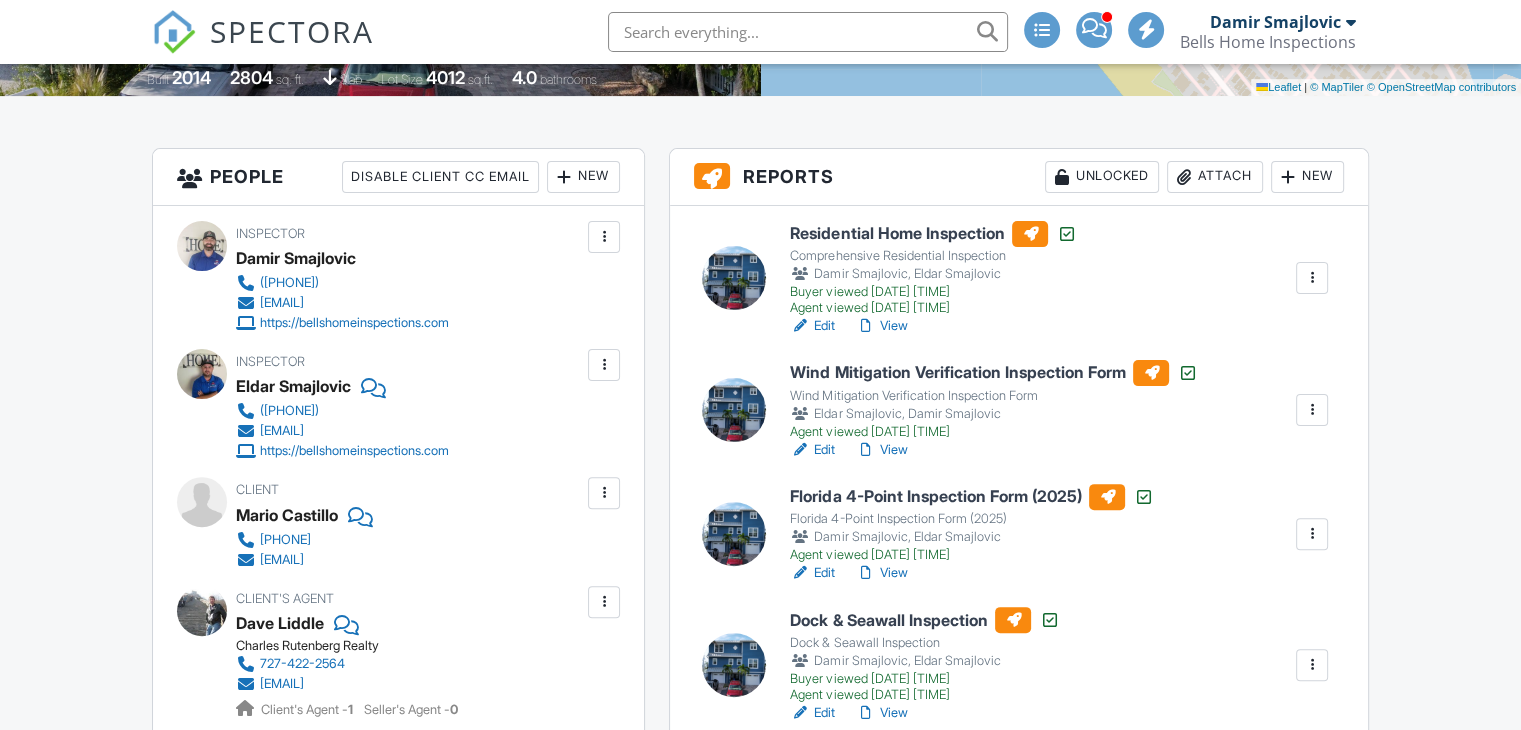 scroll, scrollTop: 500, scrollLeft: 0, axis: vertical 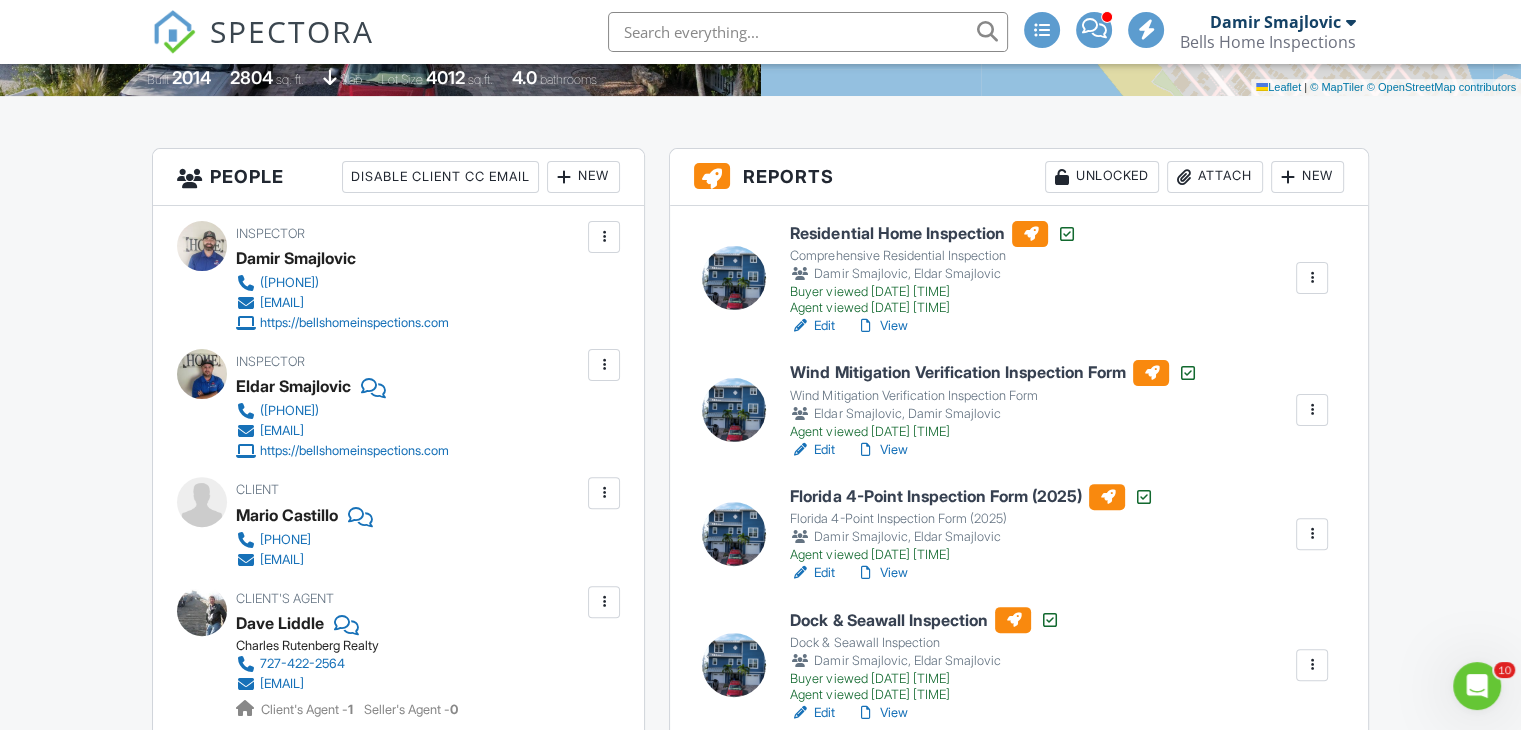 click on "View" at bounding box center [881, 326] 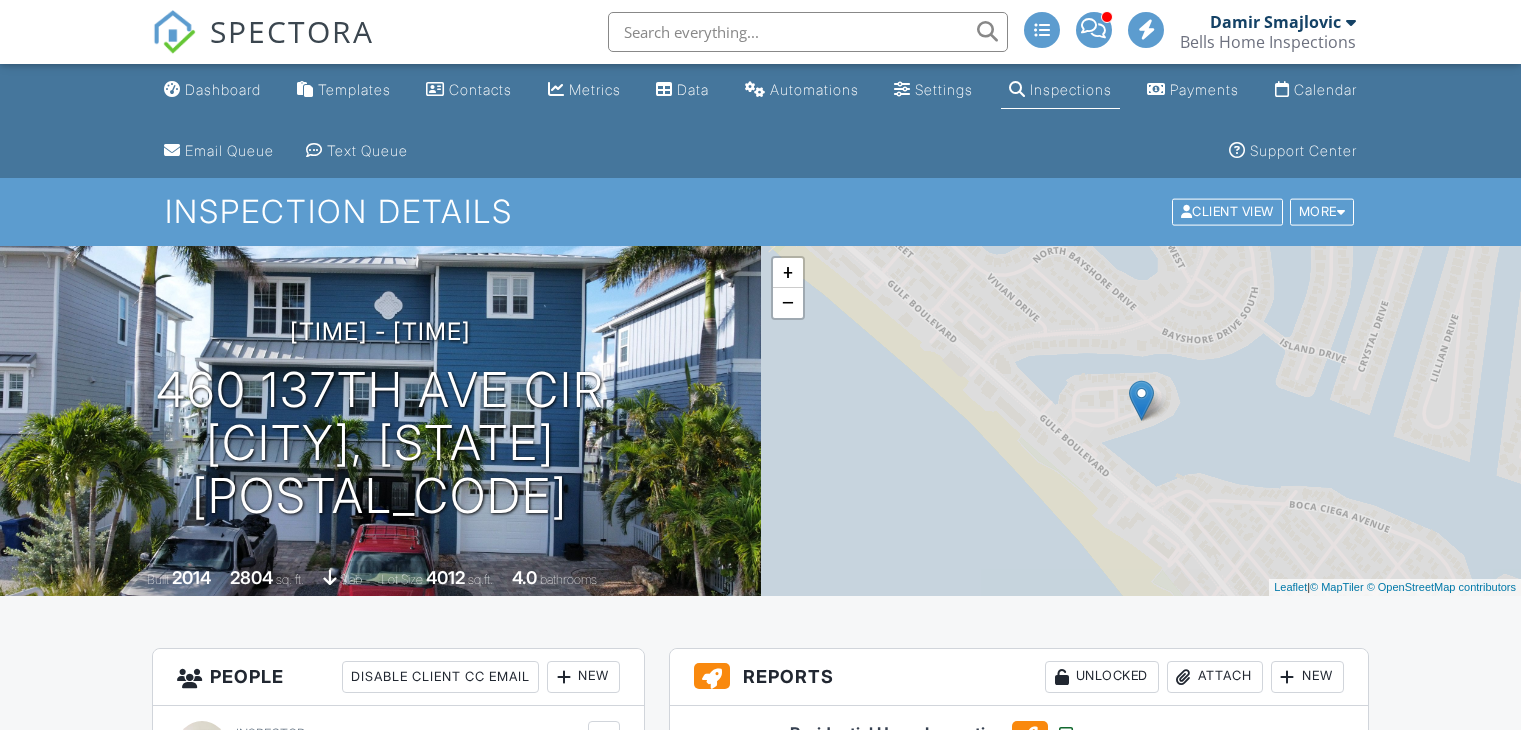 click on "Dashboard" at bounding box center (223, 89) 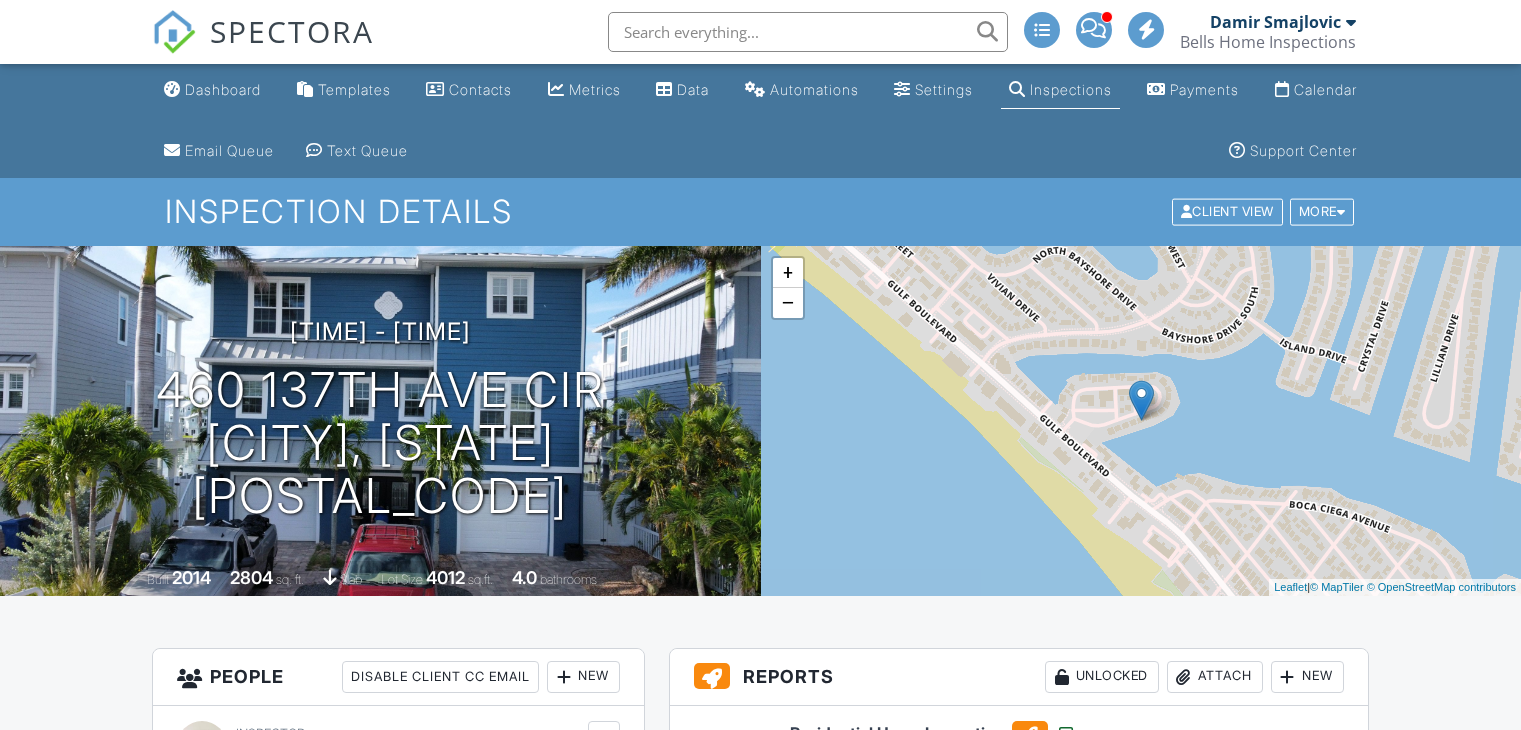scroll, scrollTop: 0, scrollLeft: 0, axis: both 